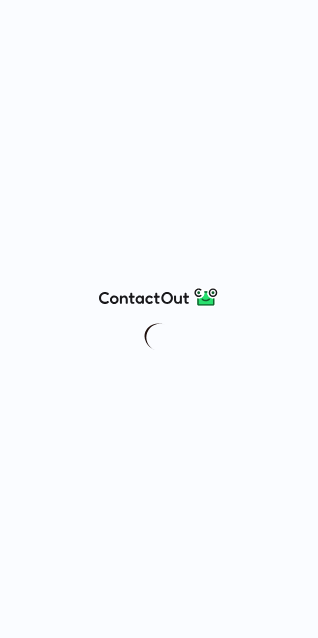 scroll, scrollTop: 0, scrollLeft: 0, axis: both 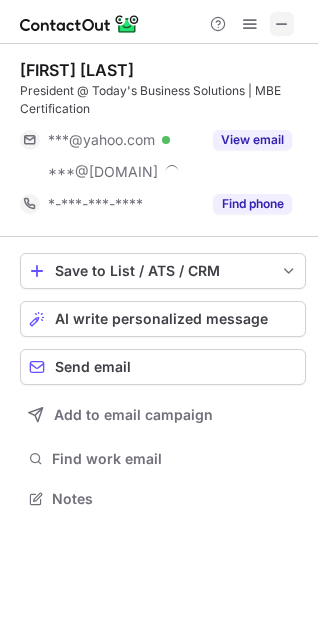 click at bounding box center (282, 24) 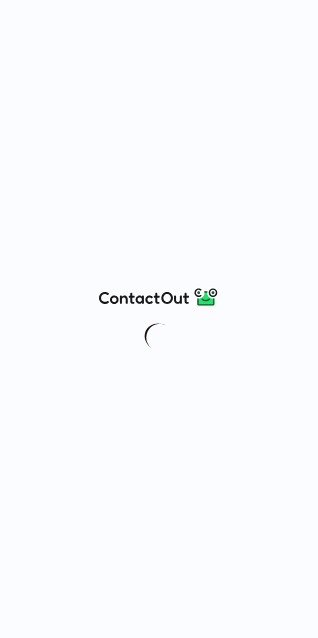 scroll, scrollTop: 0, scrollLeft: 0, axis: both 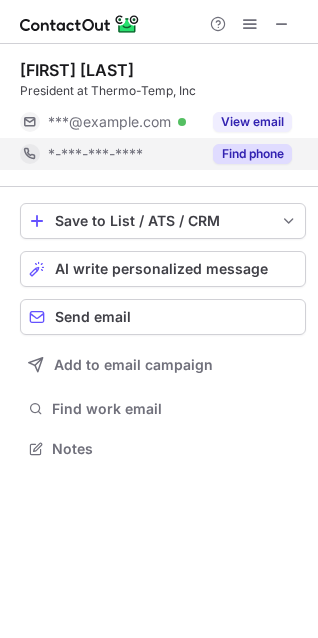 click on "Find phone" at bounding box center (252, 154) 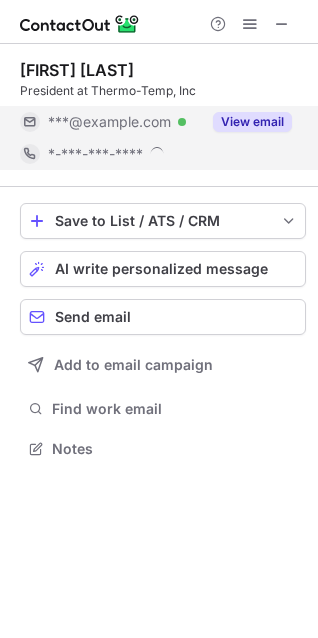 scroll, scrollTop: 10, scrollLeft: 10, axis: both 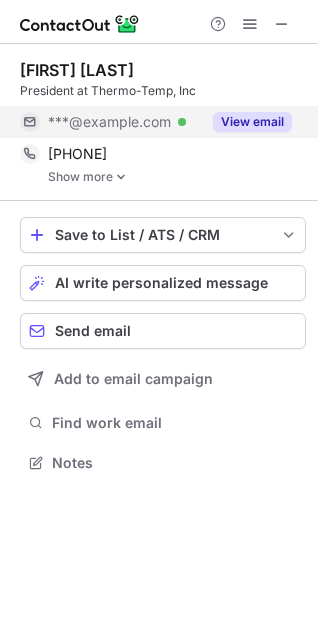 click on "View email" at bounding box center (246, 122) 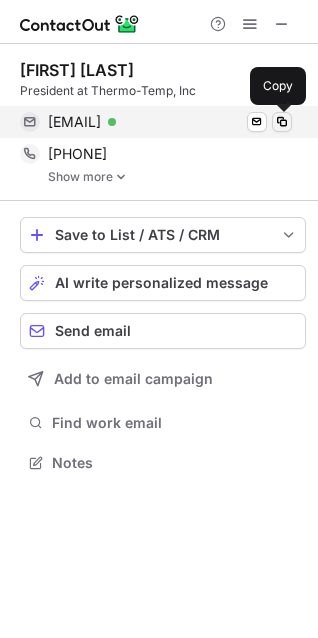 click at bounding box center [282, 122] 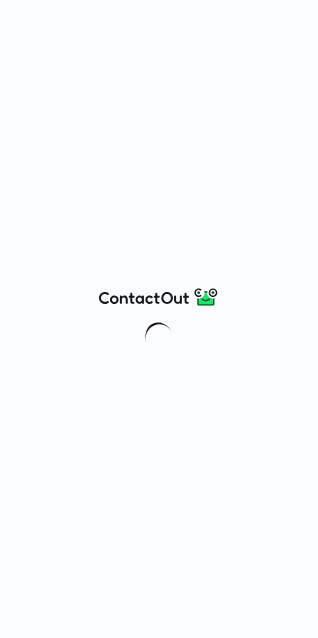 scroll, scrollTop: 0, scrollLeft: 0, axis: both 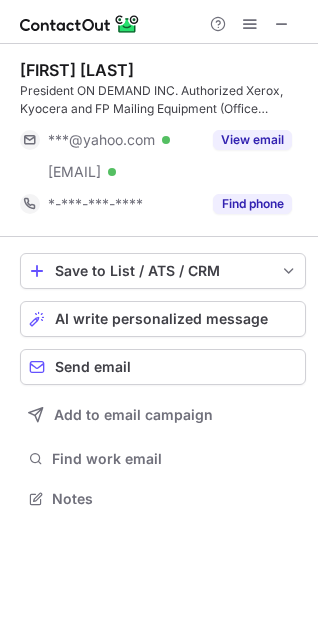 click at bounding box center (159, 22) 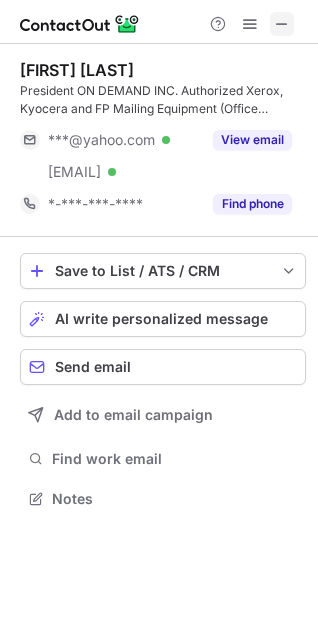 click at bounding box center (282, 24) 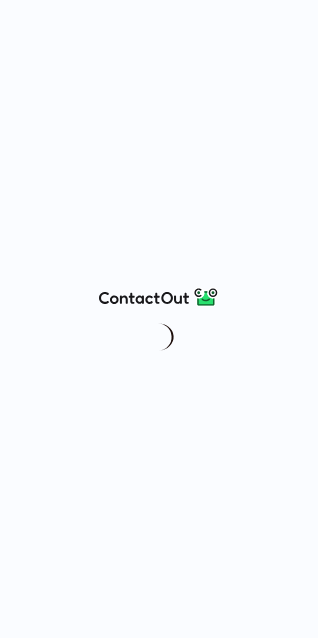 scroll, scrollTop: 0, scrollLeft: 0, axis: both 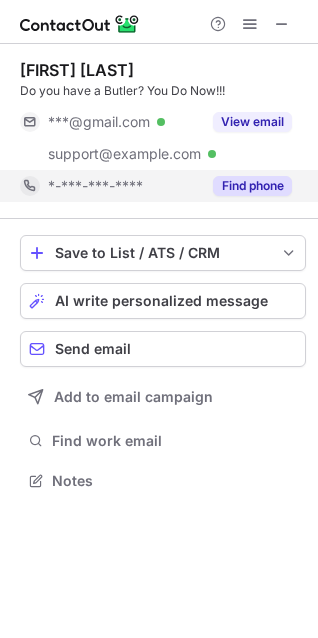 click on "Find phone" at bounding box center [252, 186] 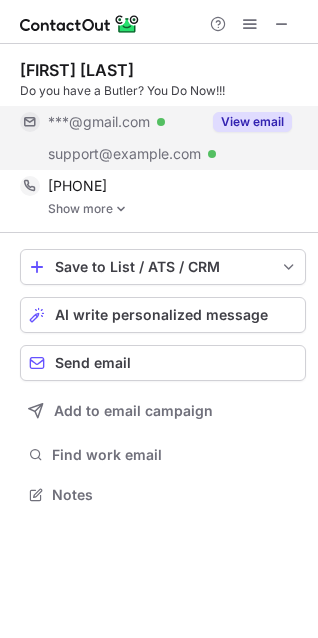 click on "View email" at bounding box center [246, 122] 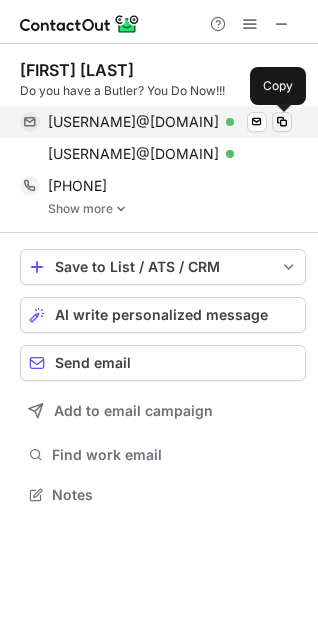 click at bounding box center (282, 122) 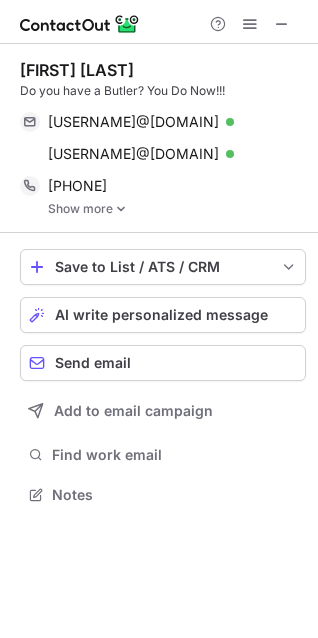 type 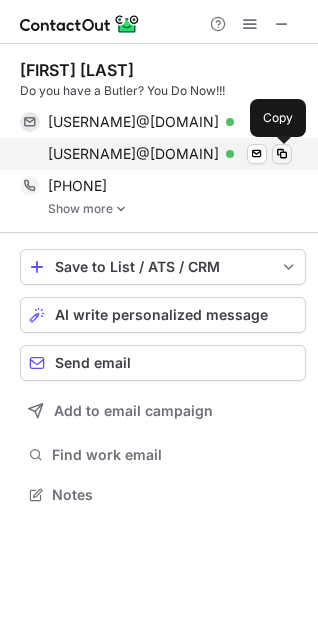 click at bounding box center [282, 154] 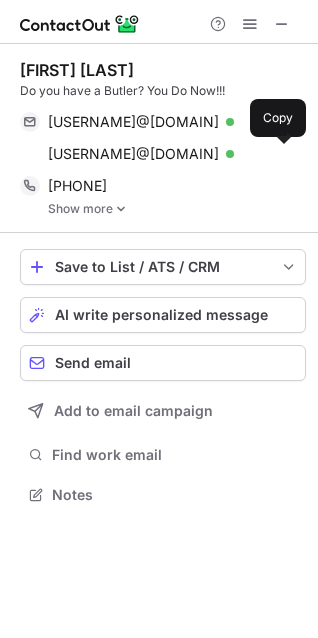 type 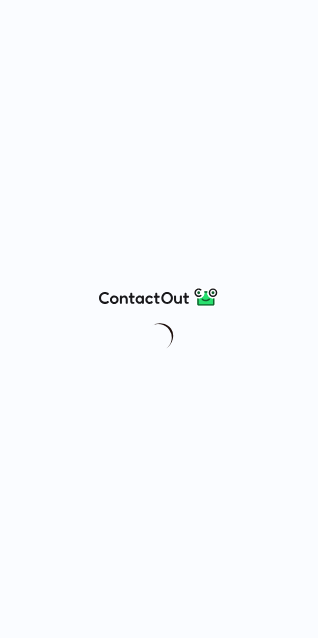scroll, scrollTop: 0, scrollLeft: 0, axis: both 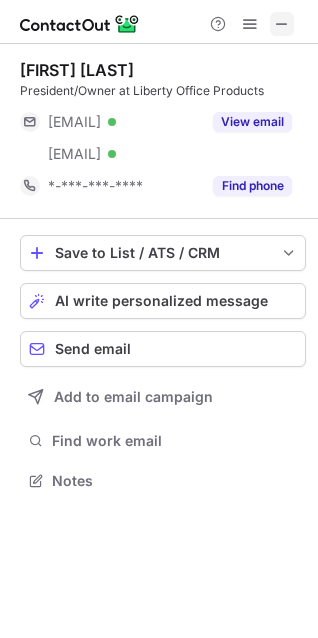 click at bounding box center (282, 24) 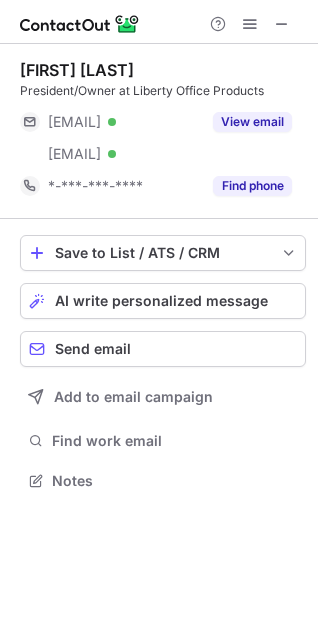 type 